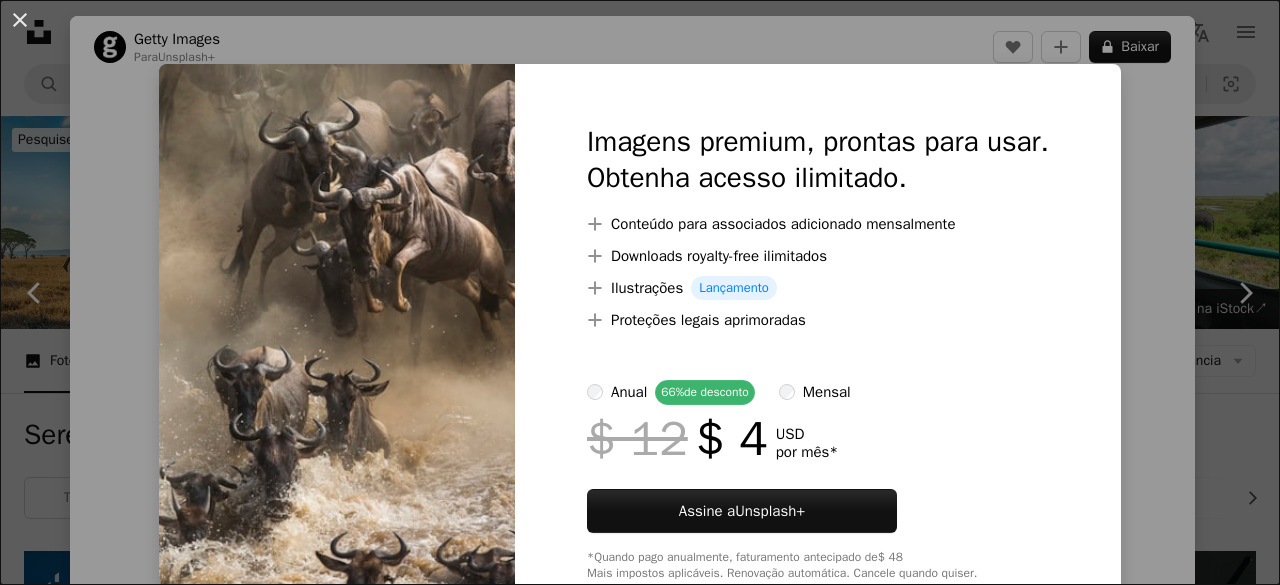 scroll, scrollTop: 1600, scrollLeft: 0, axis: vertical 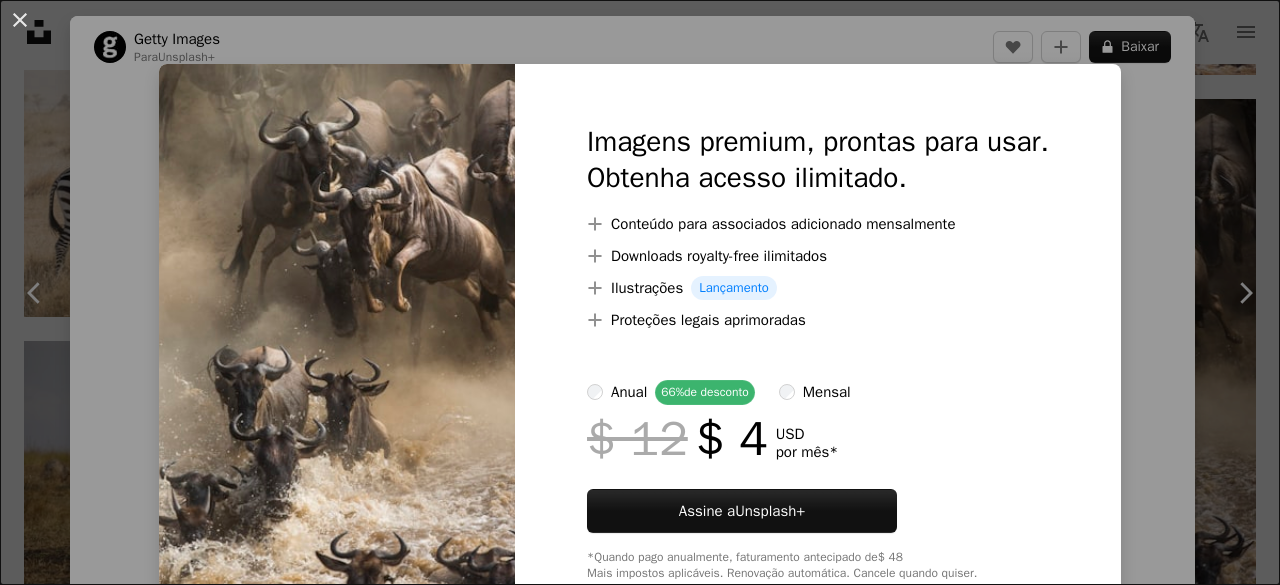 drag, startPoint x: 1210, startPoint y: 186, endPoint x: 1158, endPoint y: 130, distance: 76.41989 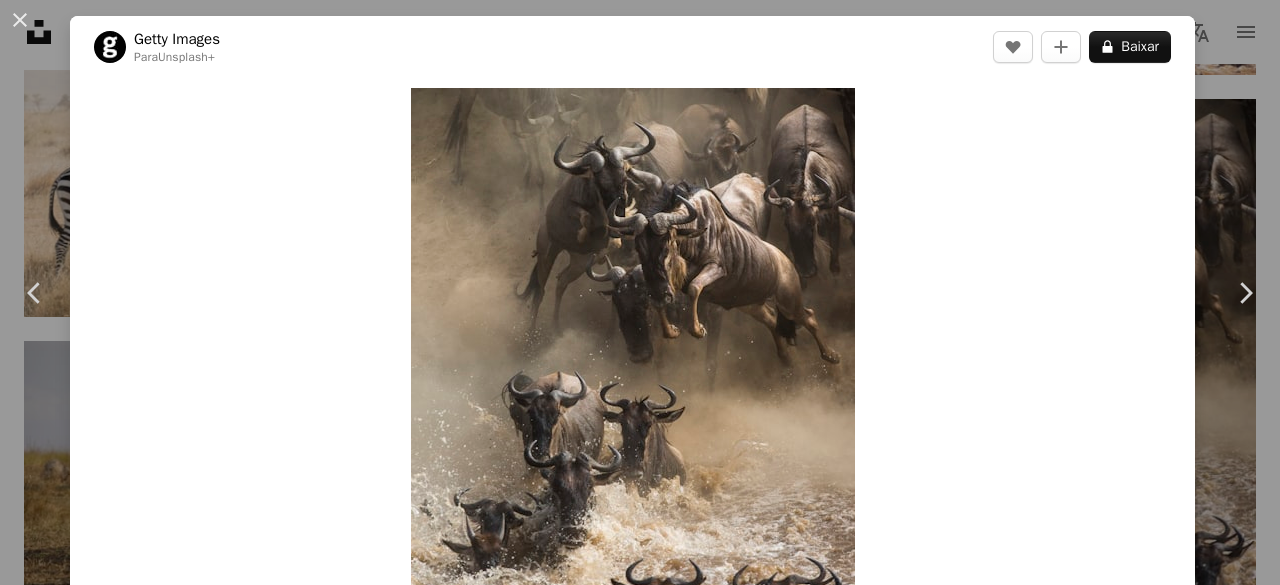 scroll, scrollTop: 300, scrollLeft: 0, axis: vertical 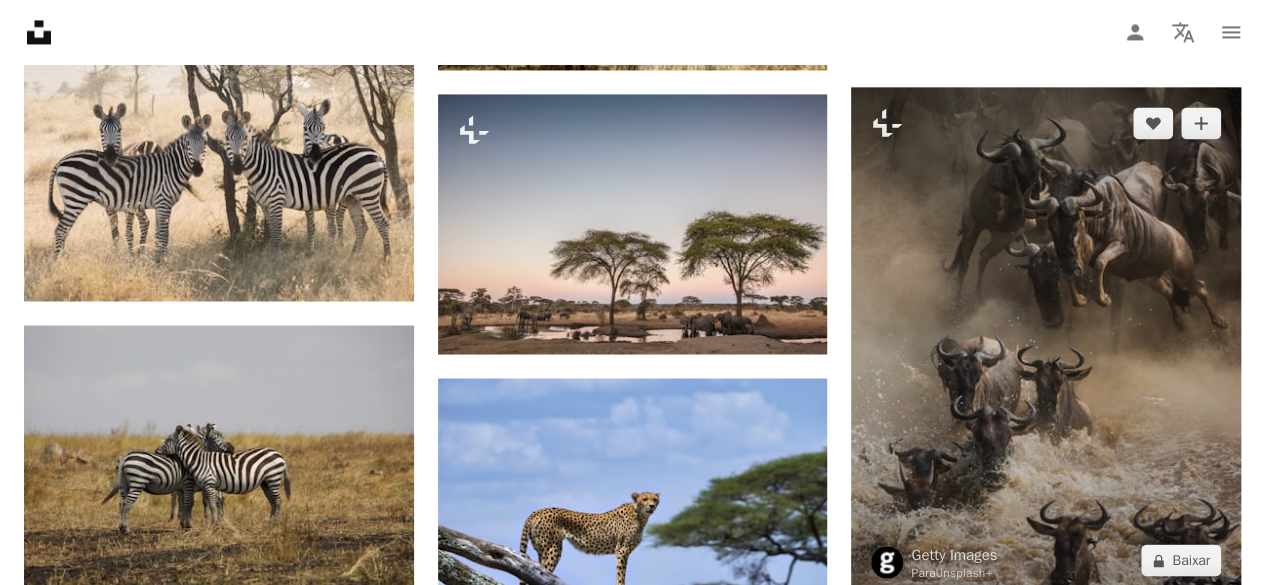 click at bounding box center [1046, 341] 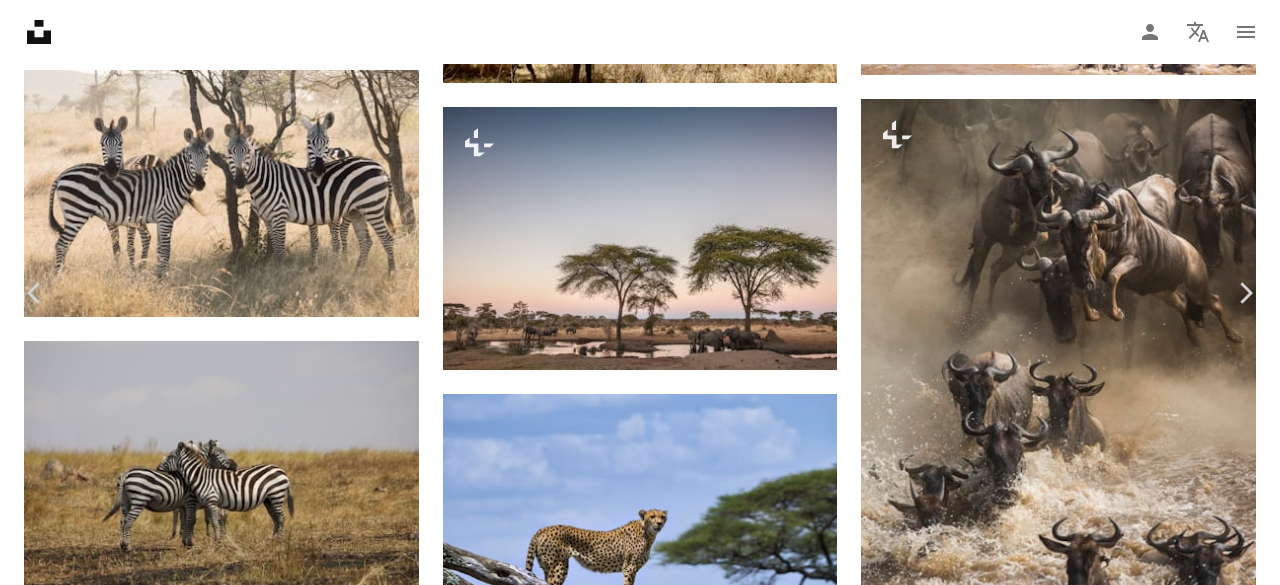 click on "An X shape" at bounding box center (20, 20) 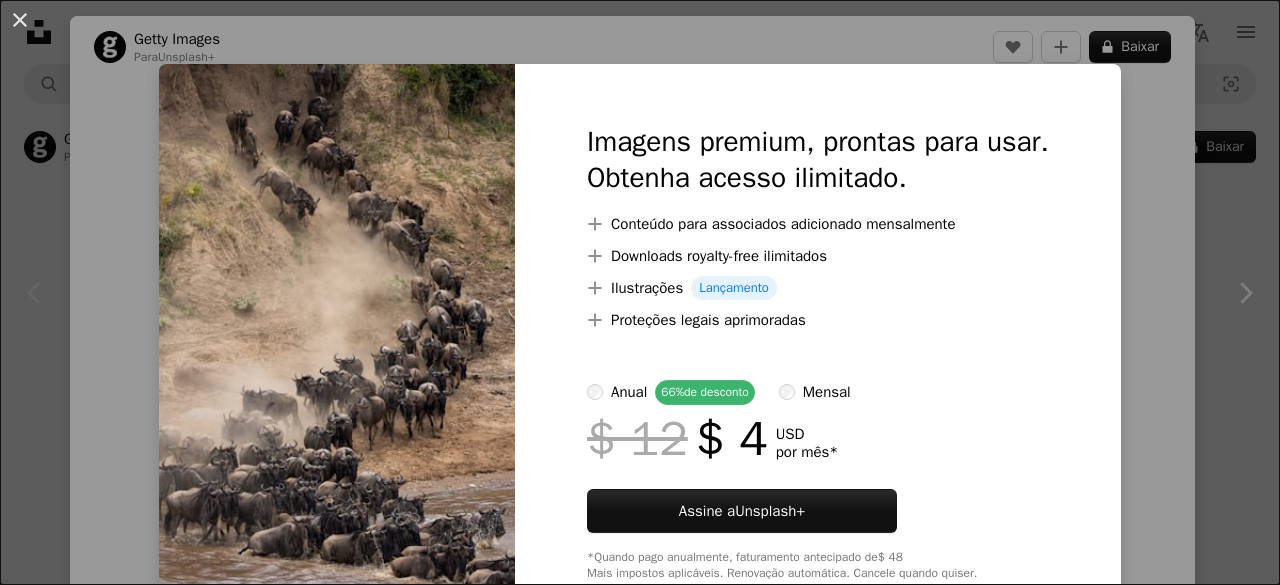scroll, scrollTop: 1100, scrollLeft: 0, axis: vertical 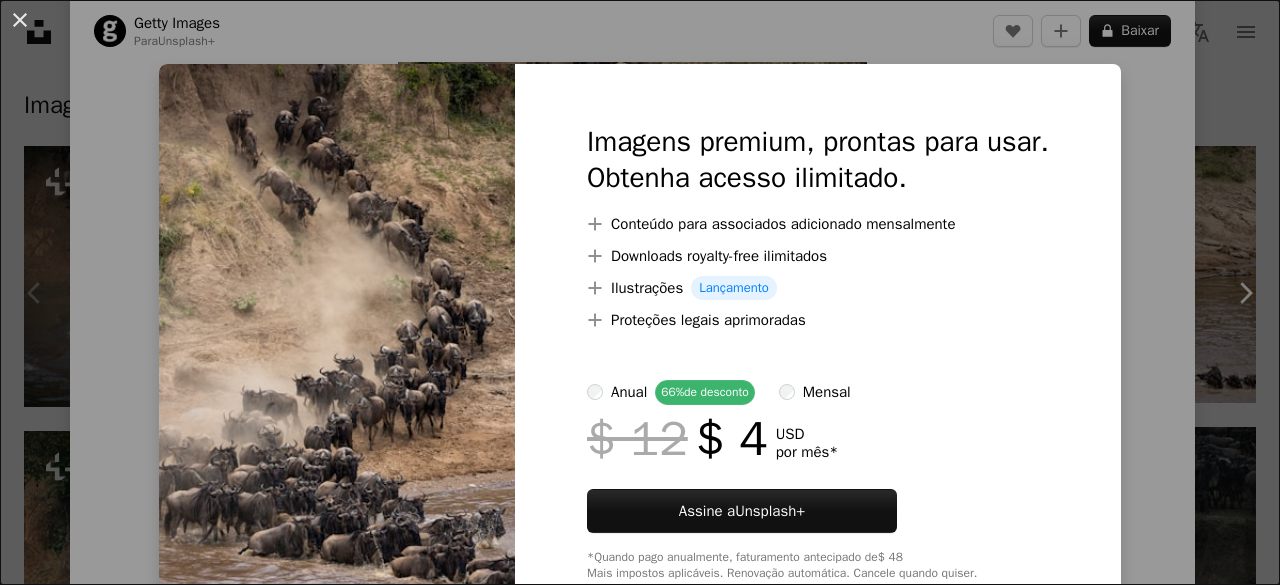 drag, startPoint x: 1266, startPoint y: 174, endPoint x: 1230, endPoint y: 177, distance: 36.124783 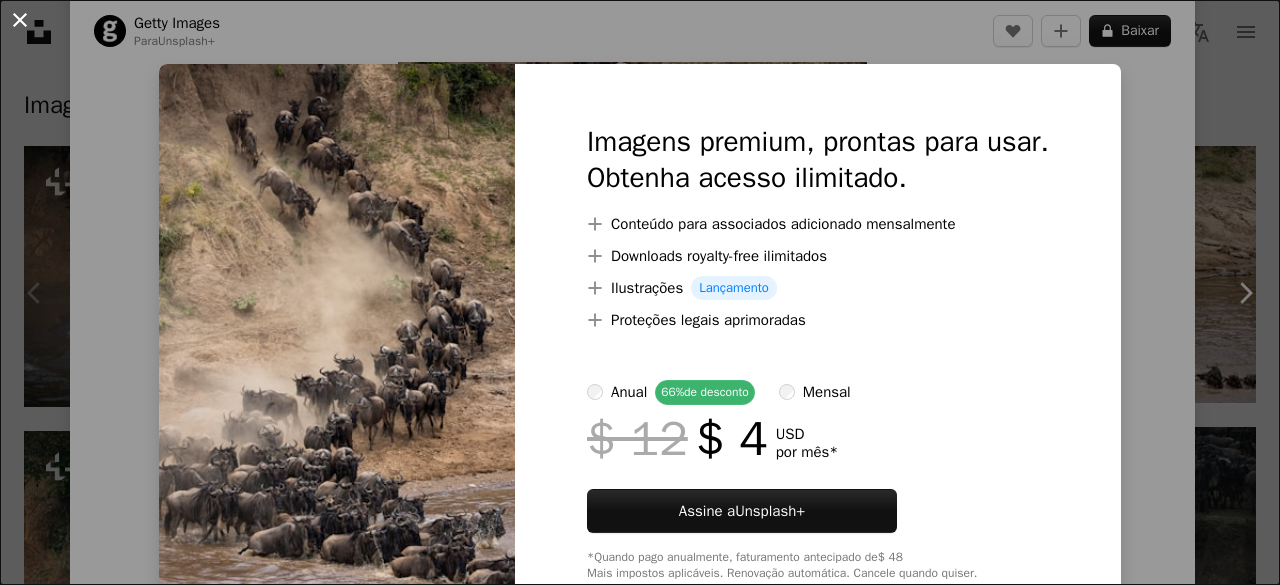 click on "An X shape" at bounding box center [20, 20] 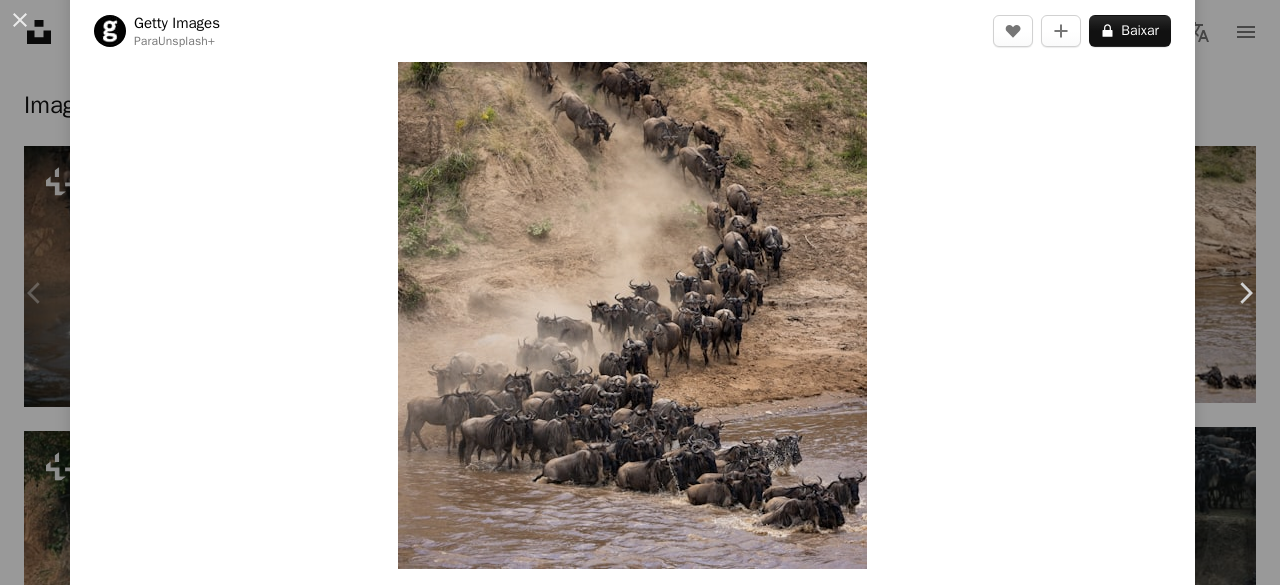 click on "An X shape" at bounding box center (20, 20) 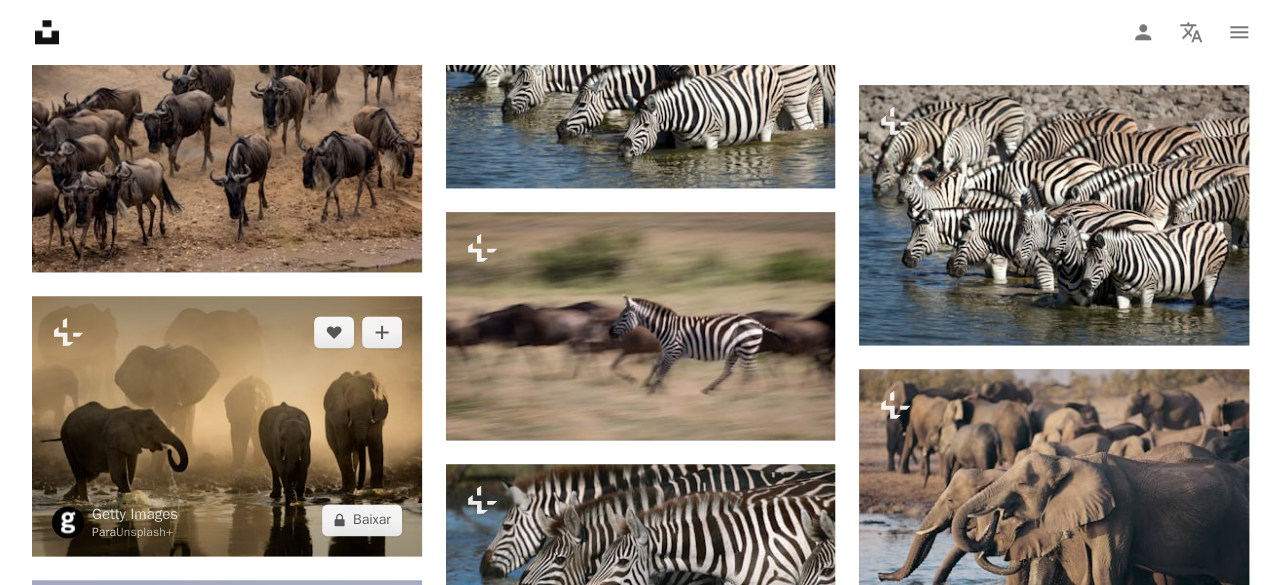 scroll, scrollTop: 5100, scrollLeft: 0, axis: vertical 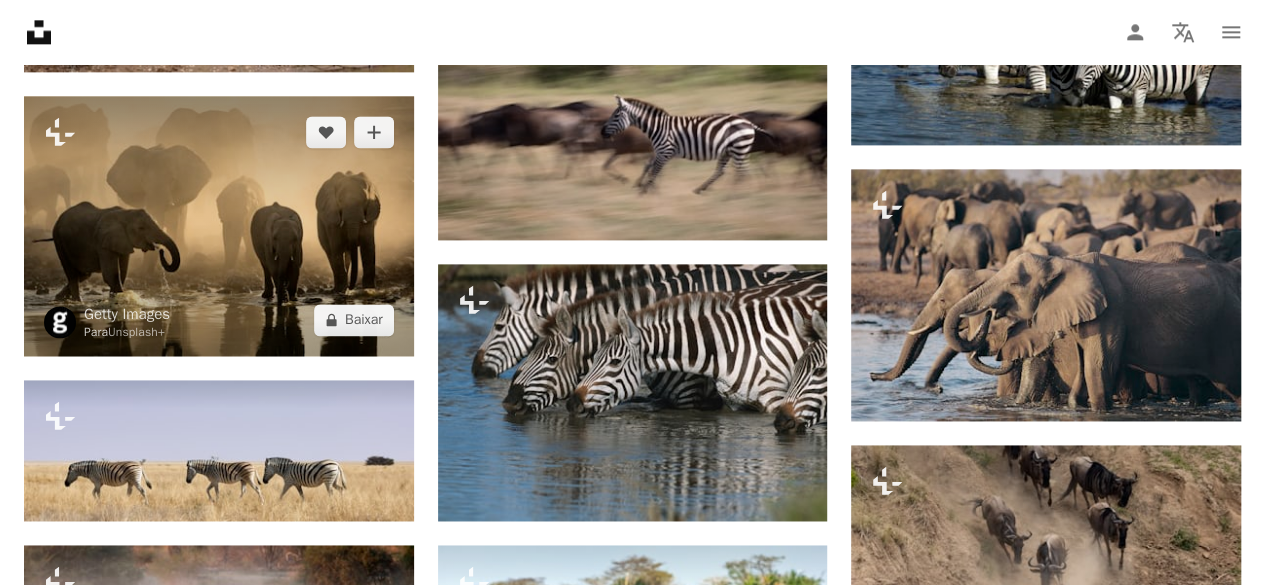 click at bounding box center [219, 226] 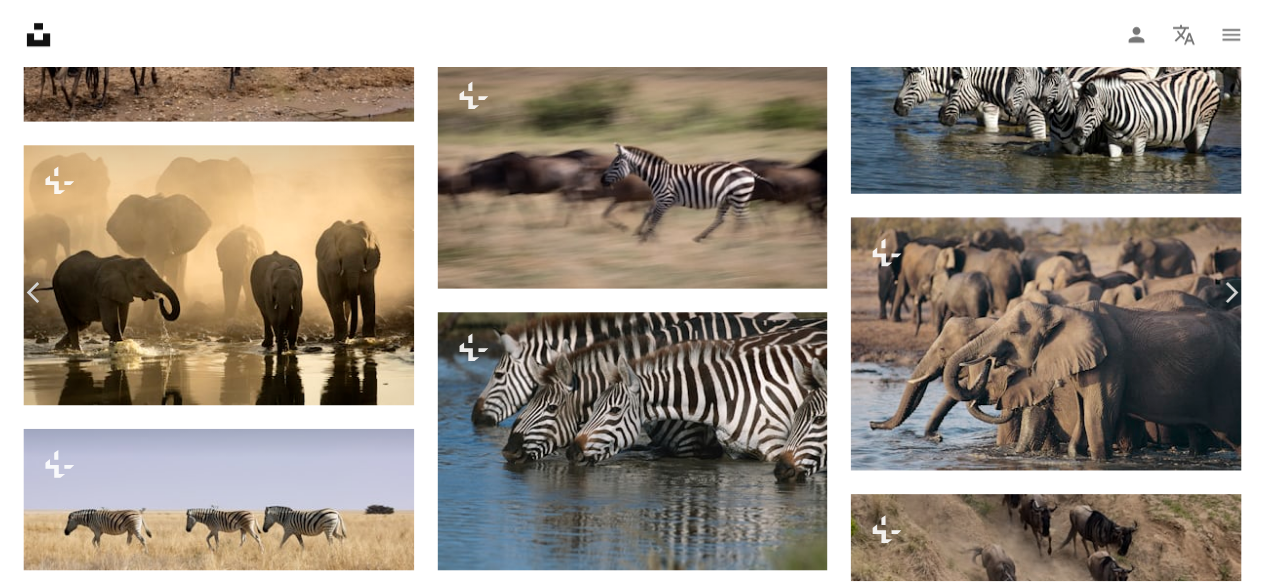 scroll, scrollTop: 200, scrollLeft: 0, axis: vertical 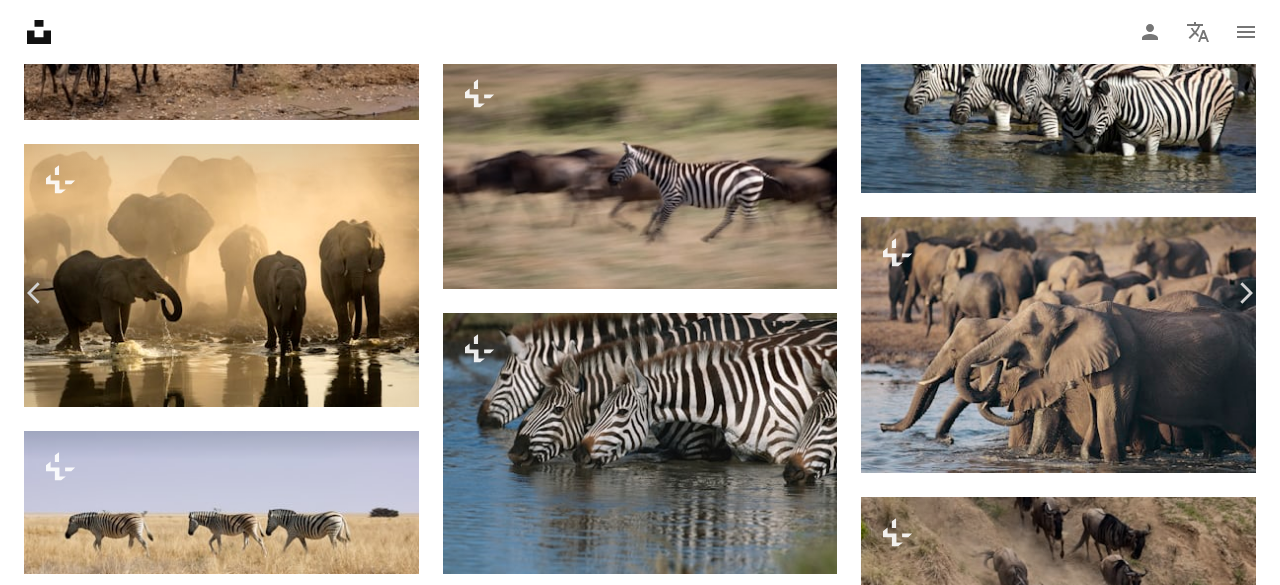 click on "A lock Baixar" at bounding box center (1130, 3128) 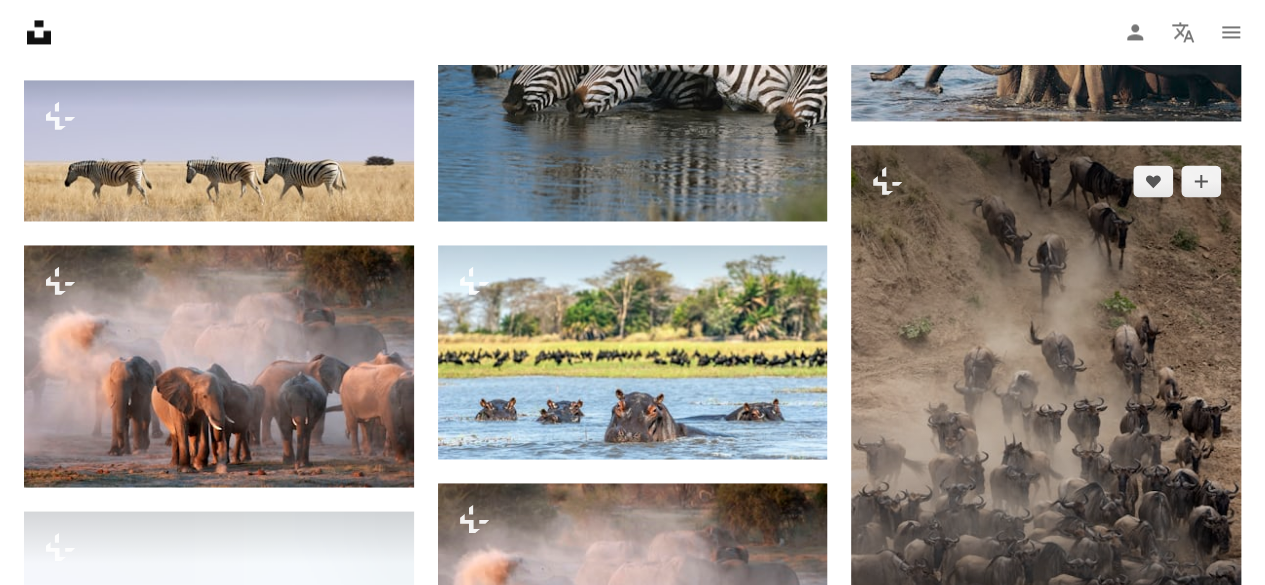 scroll, scrollTop: 5200, scrollLeft: 0, axis: vertical 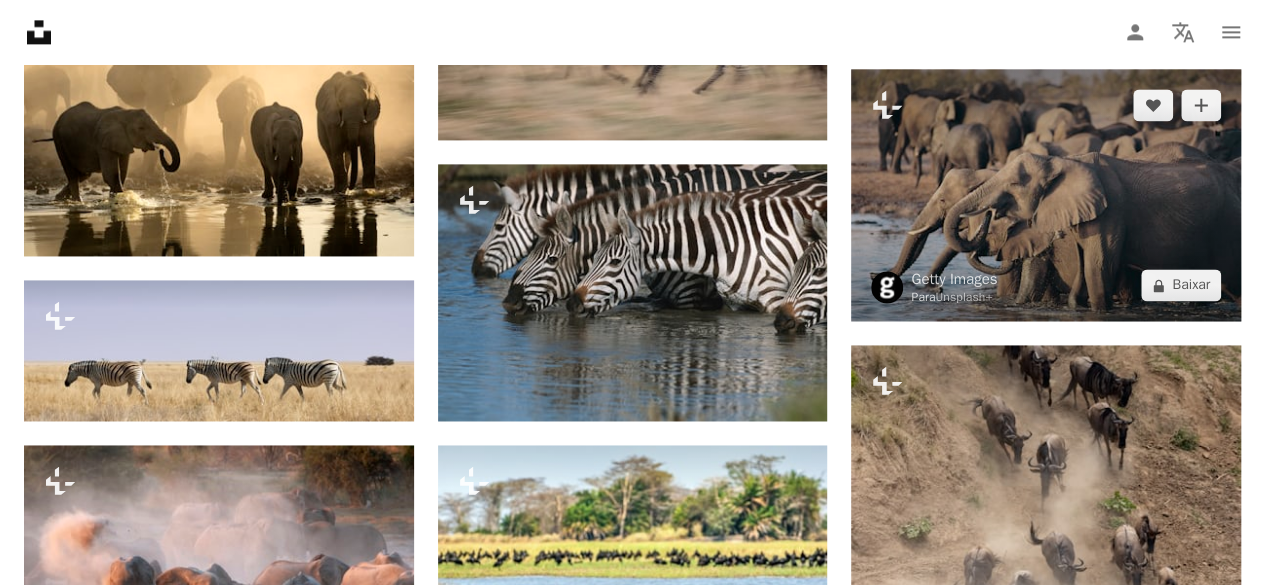 click at bounding box center (1046, 195) 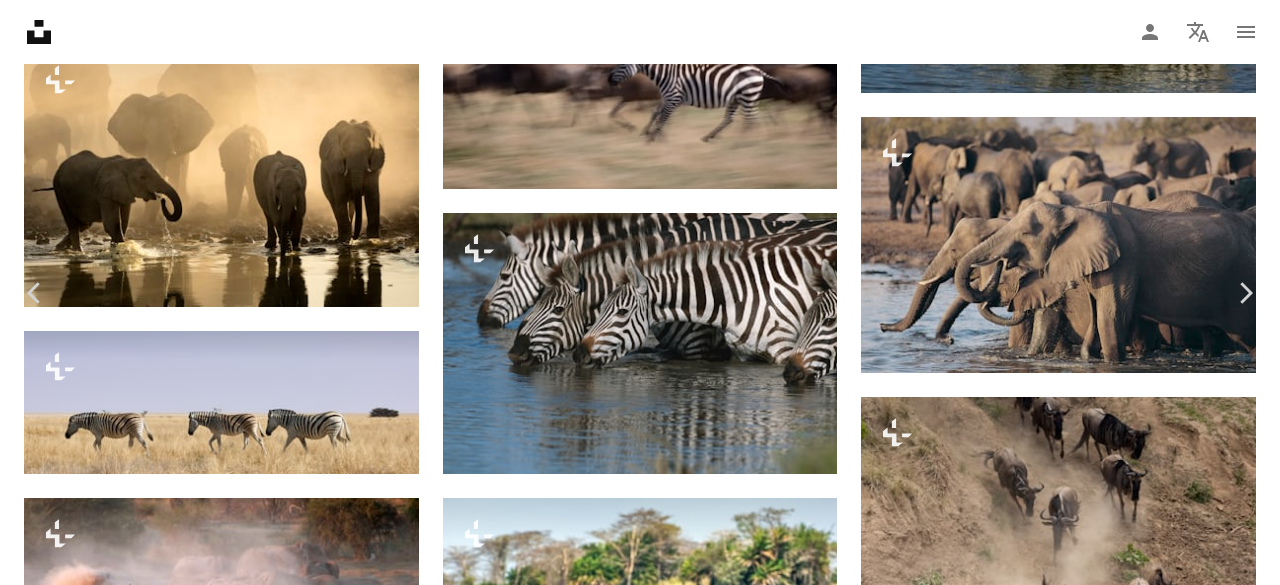 click on "An X shape" at bounding box center (20, 20) 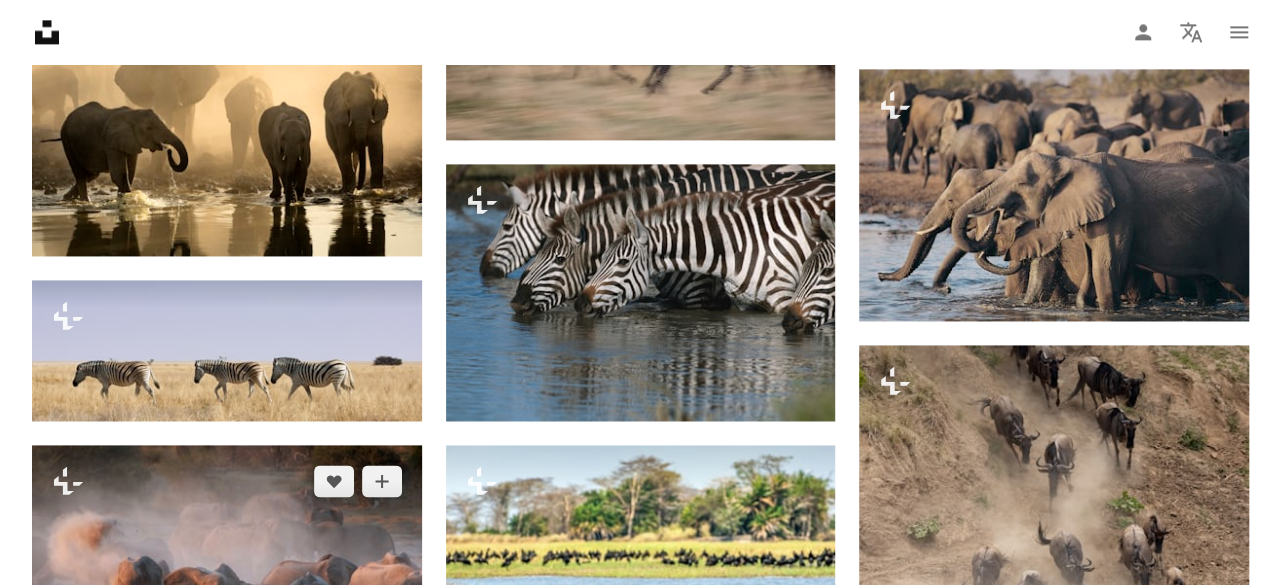 scroll, scrollTop: 5500, scrollLeft: 0, axis: vertical 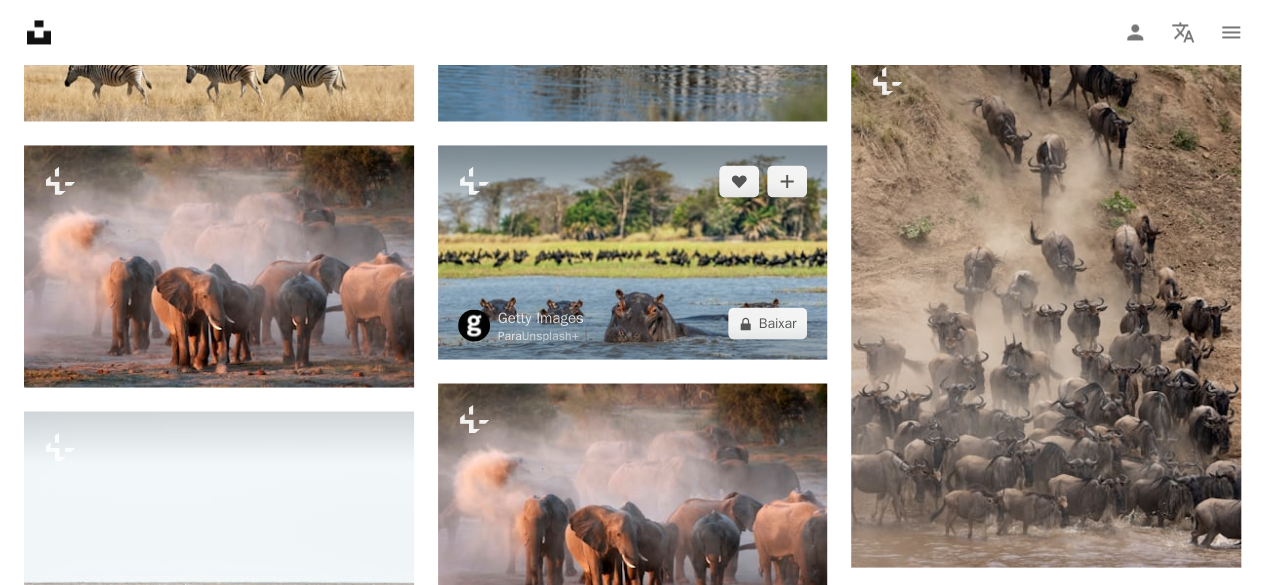 click at bounding box center (633, 252) 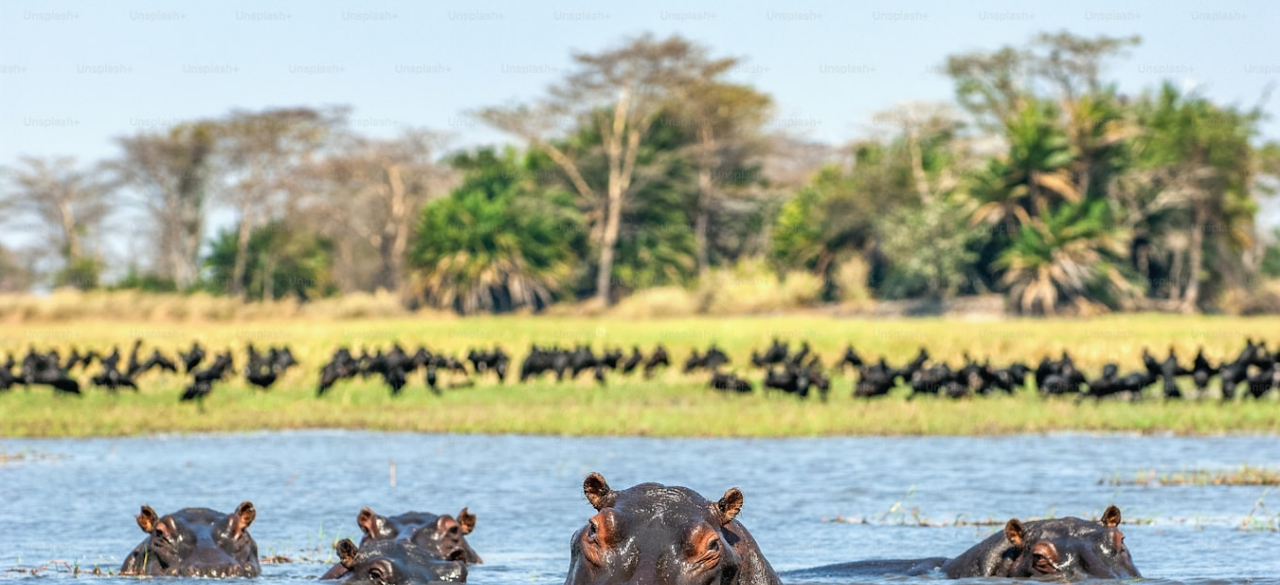 click at bounding box center [640, 352] 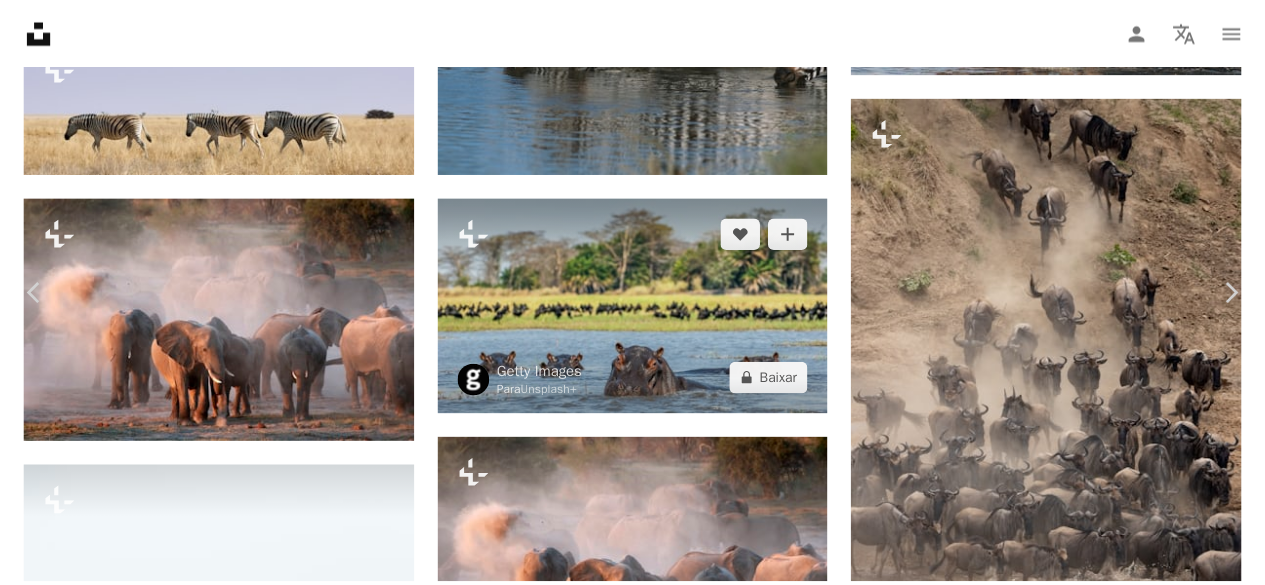 scroll, scrollTop: 83, scrollLeft: 0, axis: vertical 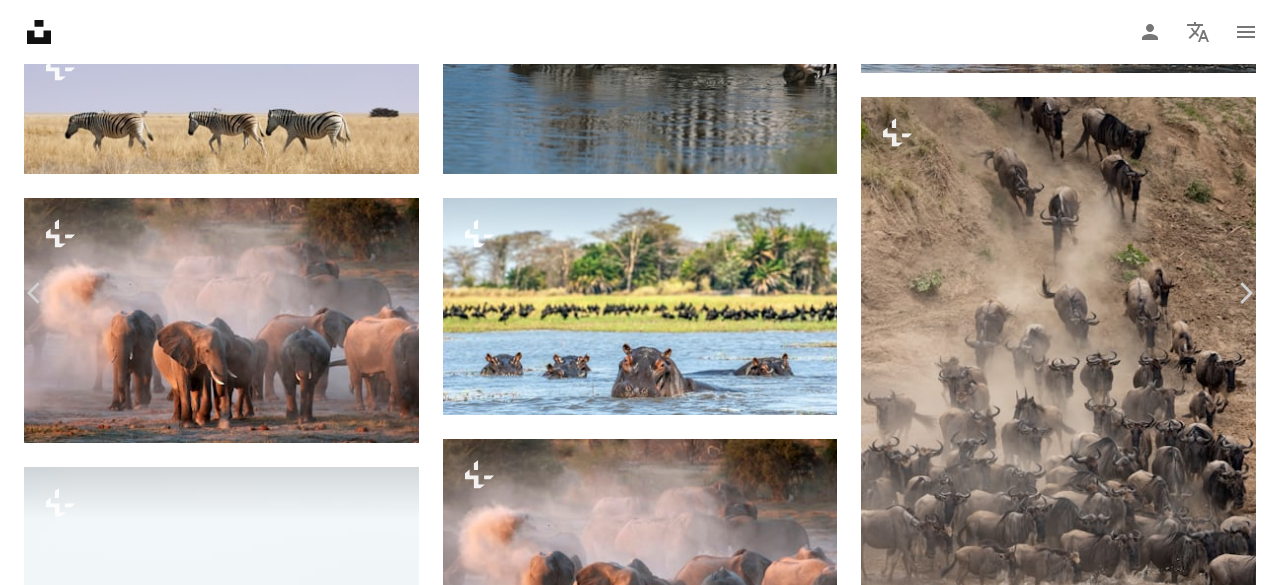 click on "An X shape Chevron left Chevron right Getty Images Para Unsplash+ A heart A plus sign A lock Baixar Zoom in A forward-right arrow Compartilhar More Actions Calendar outlined Publicada em [DATE] Safety Com a Licença da Unsplash+ azul rio África natação safári perigo mamífero cabeça horizontal Uganda cor verde pesado sem pessoas animais selvagens cabeça de animal Planos de fundo Imagens relacionadas Plus sign for Unsplash+ A heart A plus sign Getty Images Para Unsplash+ A lock Baixar Plus sign for Unsplash+ A heart A plus sign Getty Images Para Unsplash+ A lock Baixar Plus sign for Unsplash+ A heart A plus sign Getty Images Para Unsplash+ A lock Baixar Plus sign for Unsplash+ A heart A plus sign Getty Images Para Unsplash+ A lock Baixar Plus sign for Unsplash+ A heart A plus sign Getty Images Para Unsplash+ A lock Baixar Plus sign for Unsplash+ A heart A plus sign Para" at bounding box center [640, 2989] 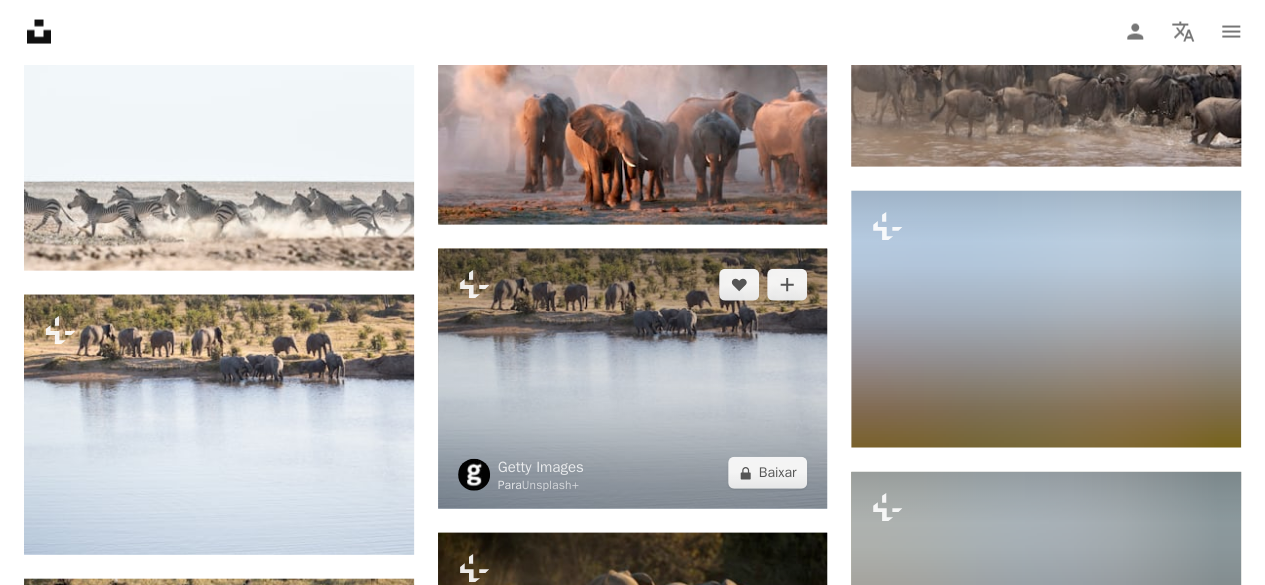scroll, scrollTop: 6200, scrollLeft: 0, axis: vertical 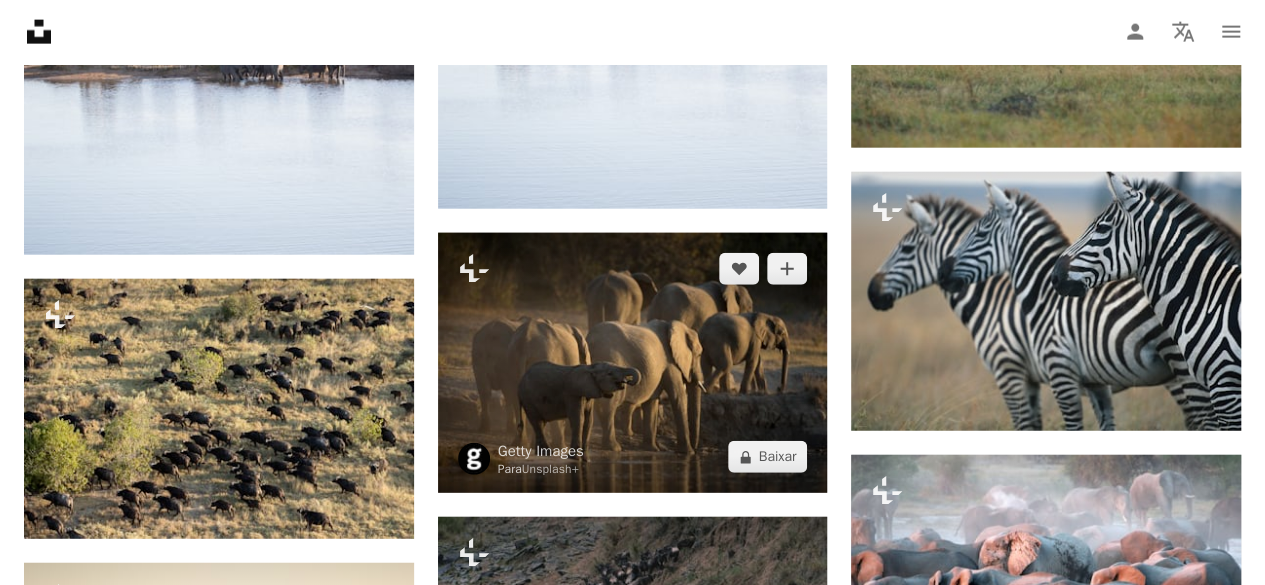 click at bounding box center (633, 363) 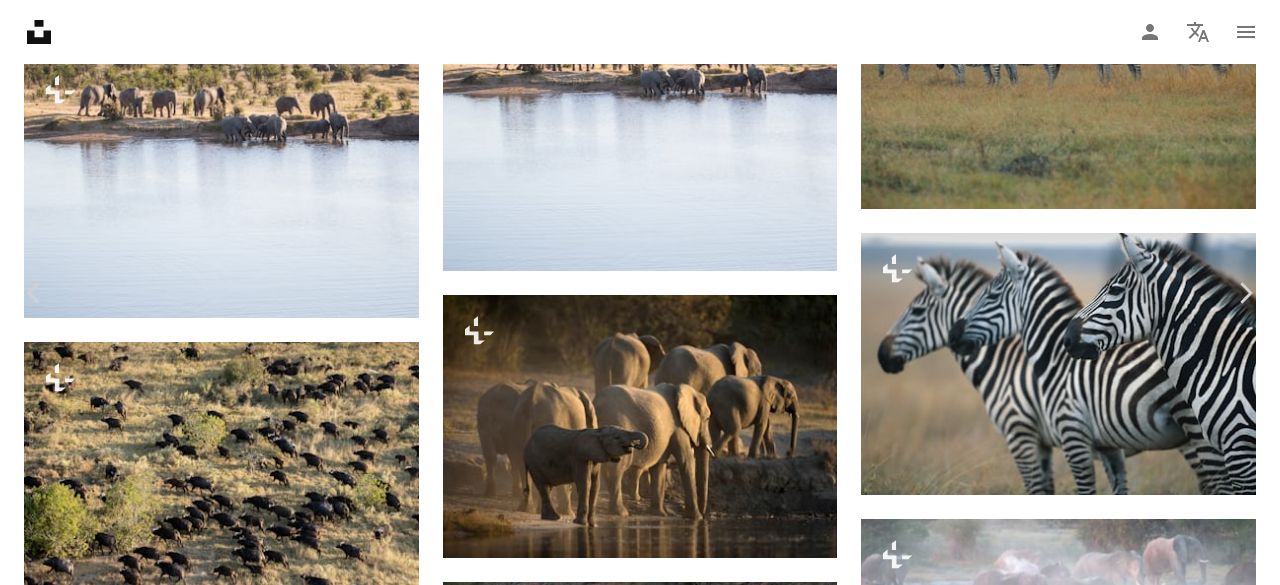 click on "An X shape" at bounding box center [20, 20] 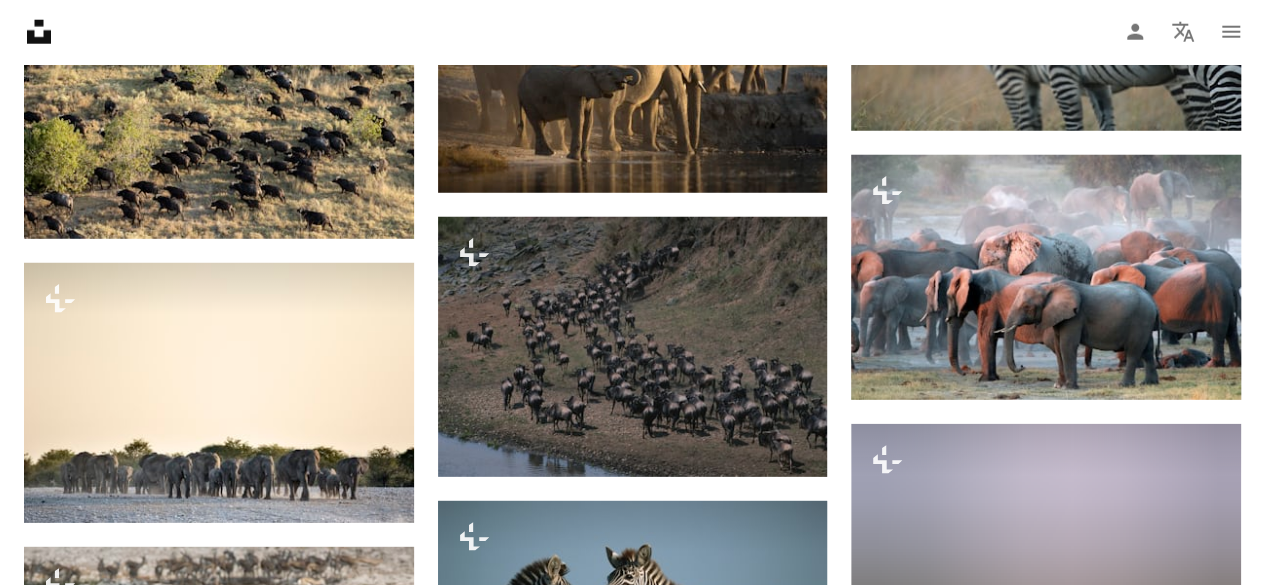 scroll, scrollTop: 6700, scrollLeft: 0, axis: vertical 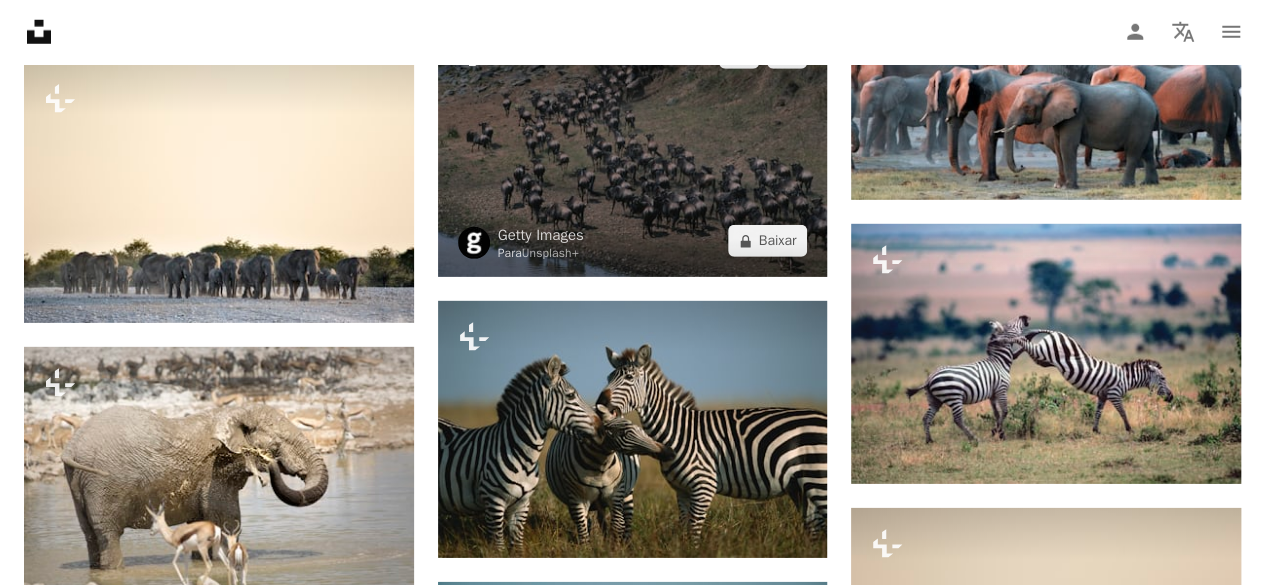 click at bounding box center (633, 147) 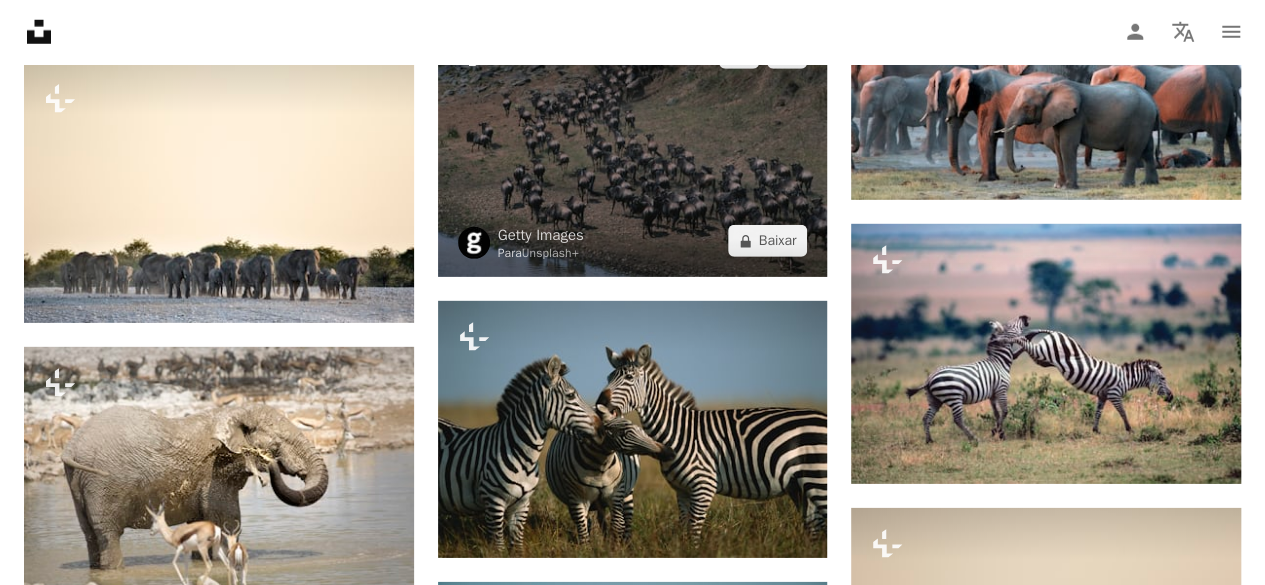 click at bounding box center (633, 147) 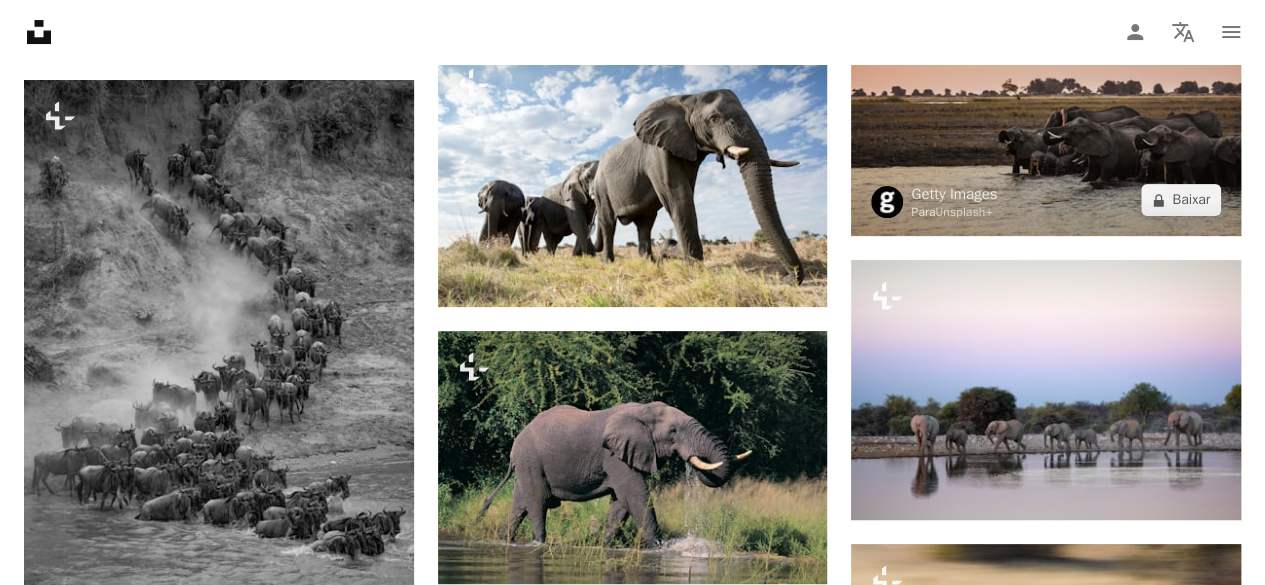 scroll, scrollTop: 7900, scrollLeft: 0, axis: vertical 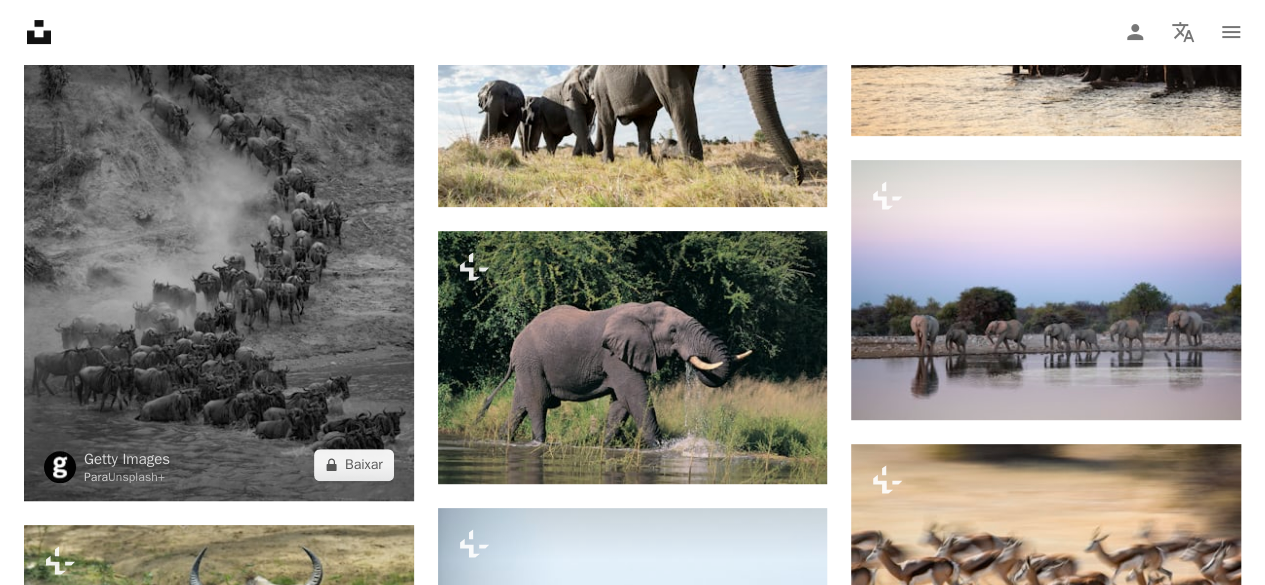 click at bounding box center [219, 240] 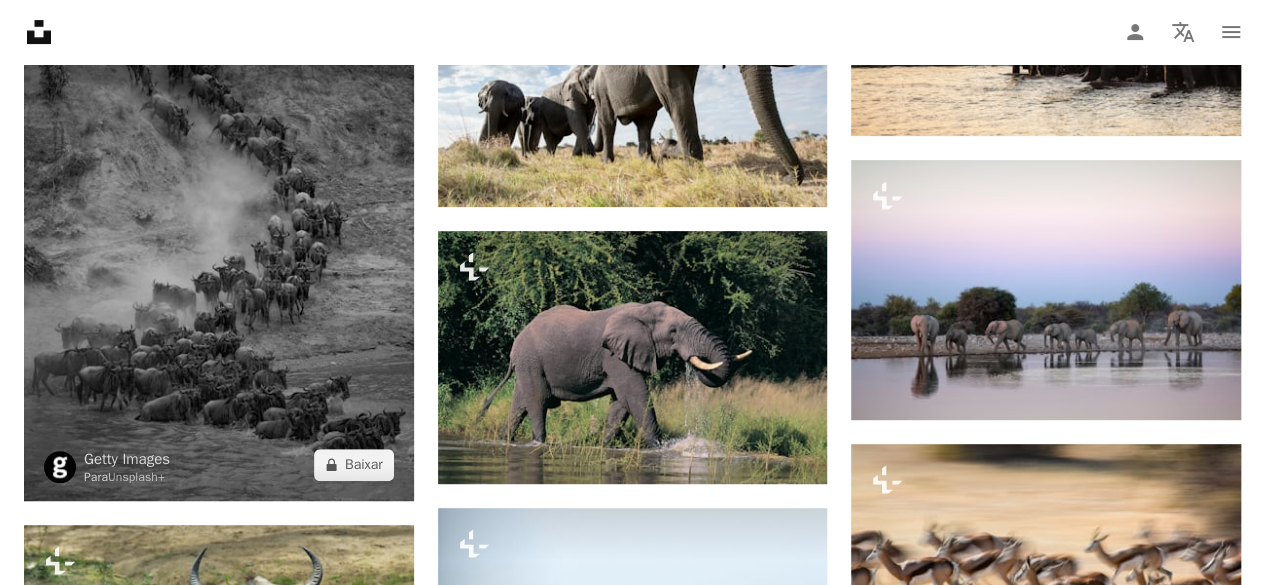 click at bounding box center (219, 240) 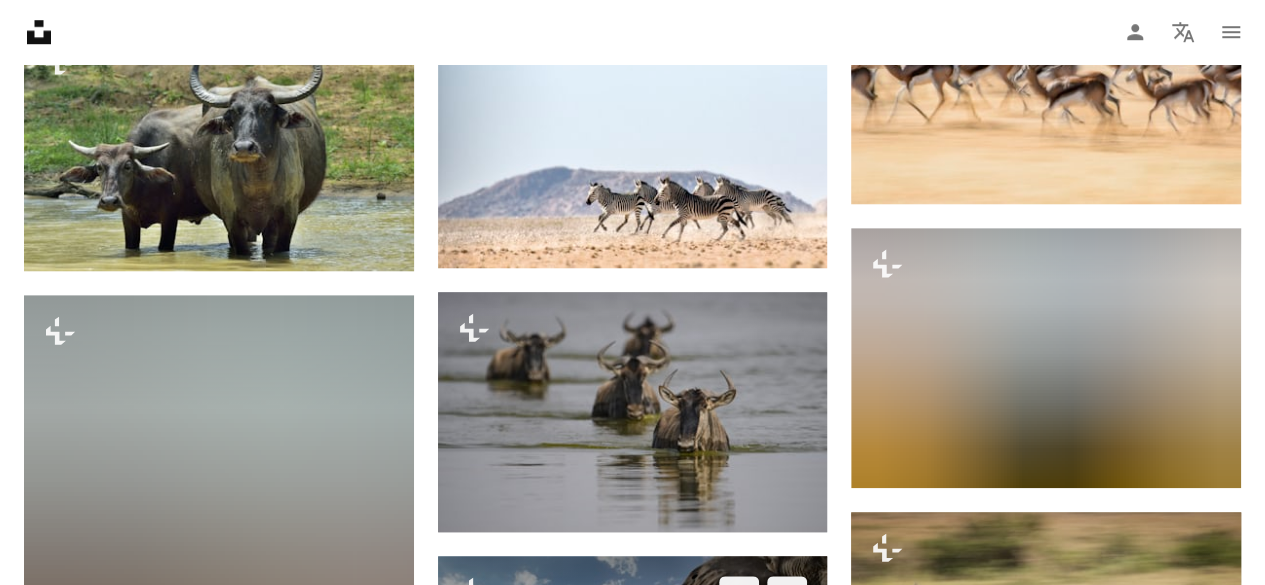 scroll, scrollTop: 8700, scrollLeft: 0, axis: vertical 